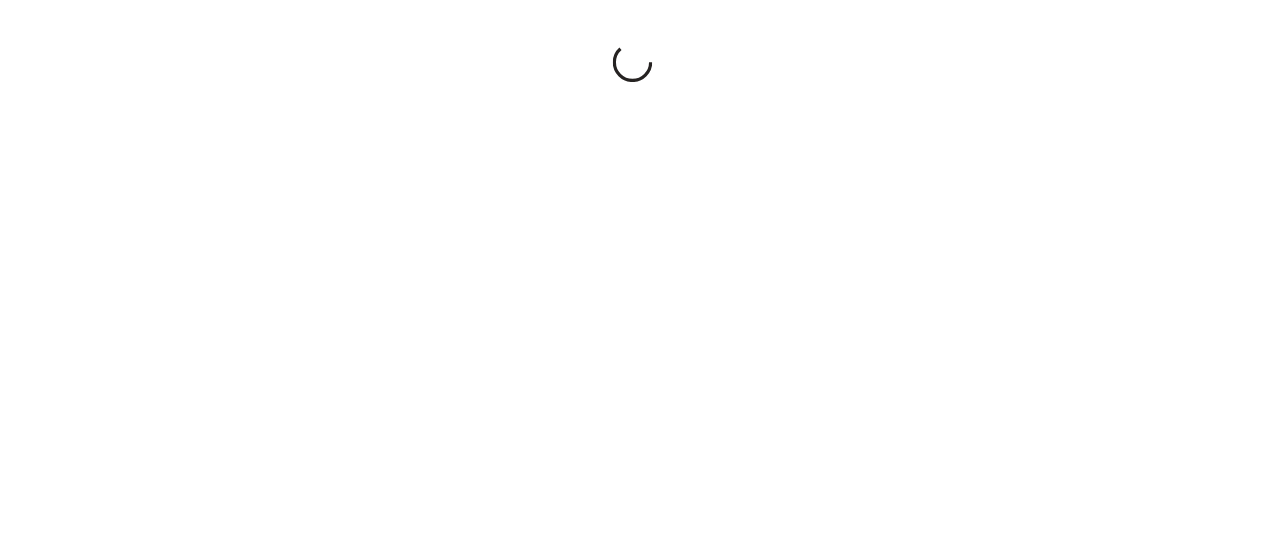 scroll, scrollTop: 0, scrollLeft: 0, axis: both 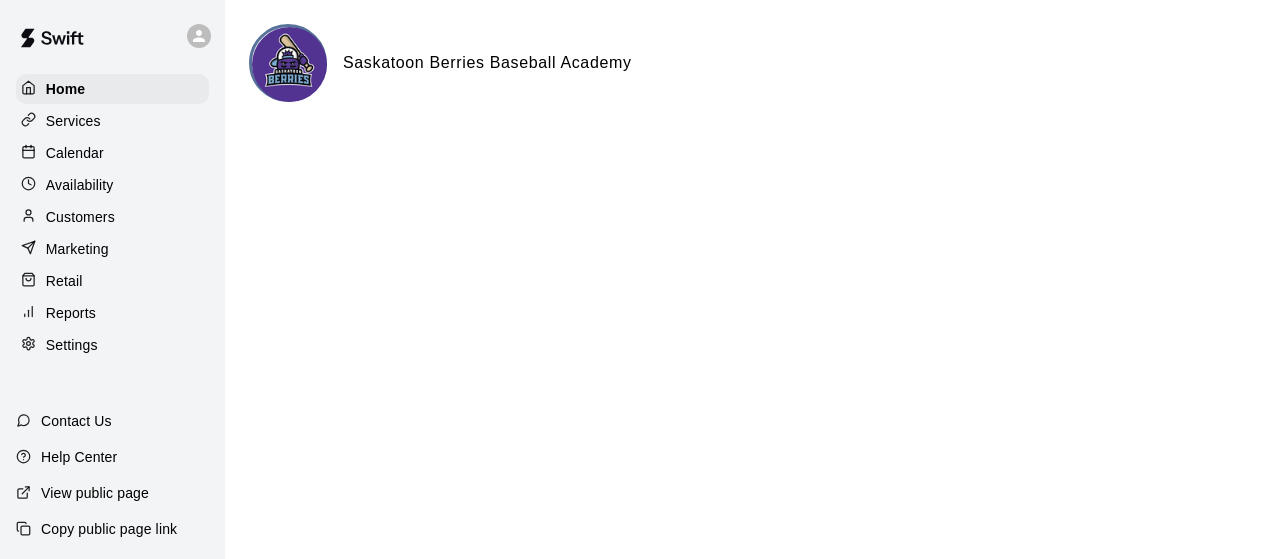 click on "Services" at bounding box center (73, 121) 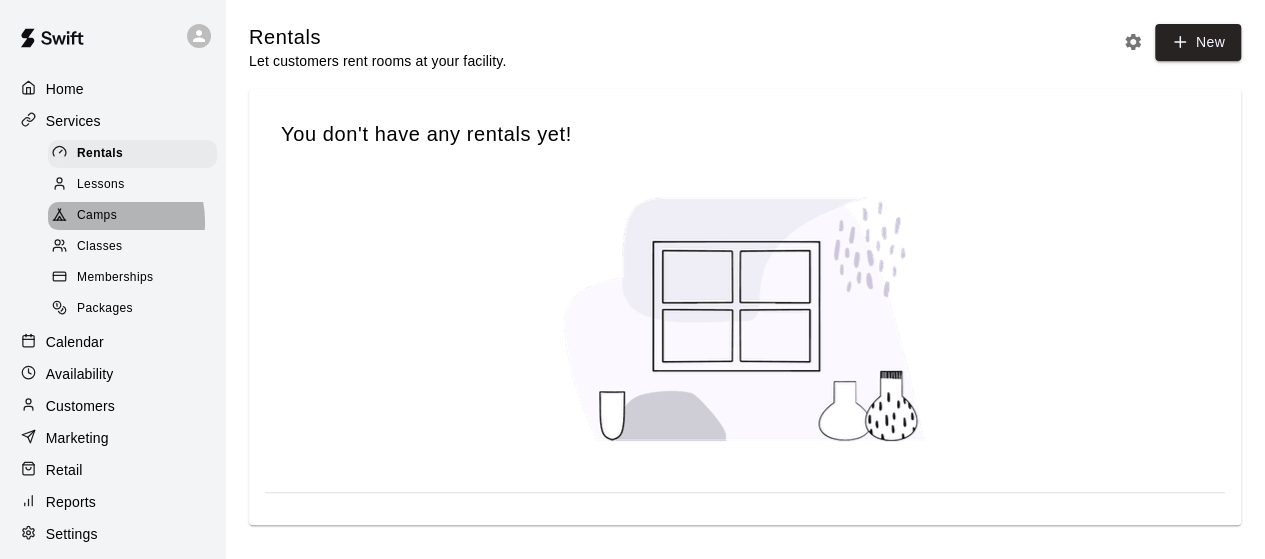 click on "Camps" at bounding box center [97, 216] 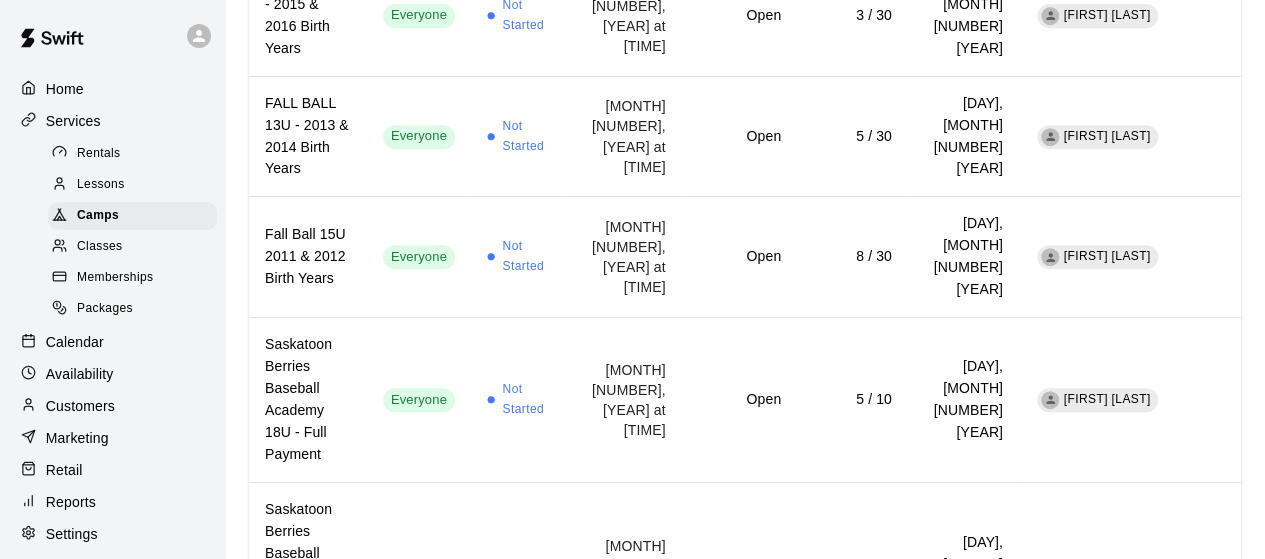 scroll, scrollTop: 452, scrollLeft: 0, axis: vertical 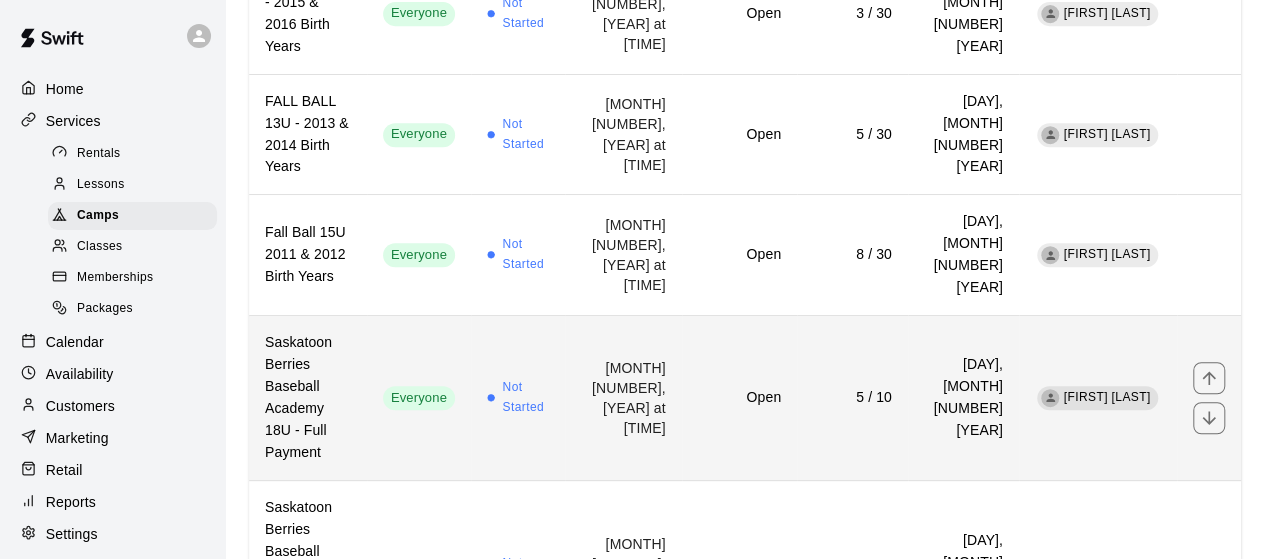 click on "[DAY], [MONTH] [NUMBER] [YEAR]" at bounding box center (963, 398) 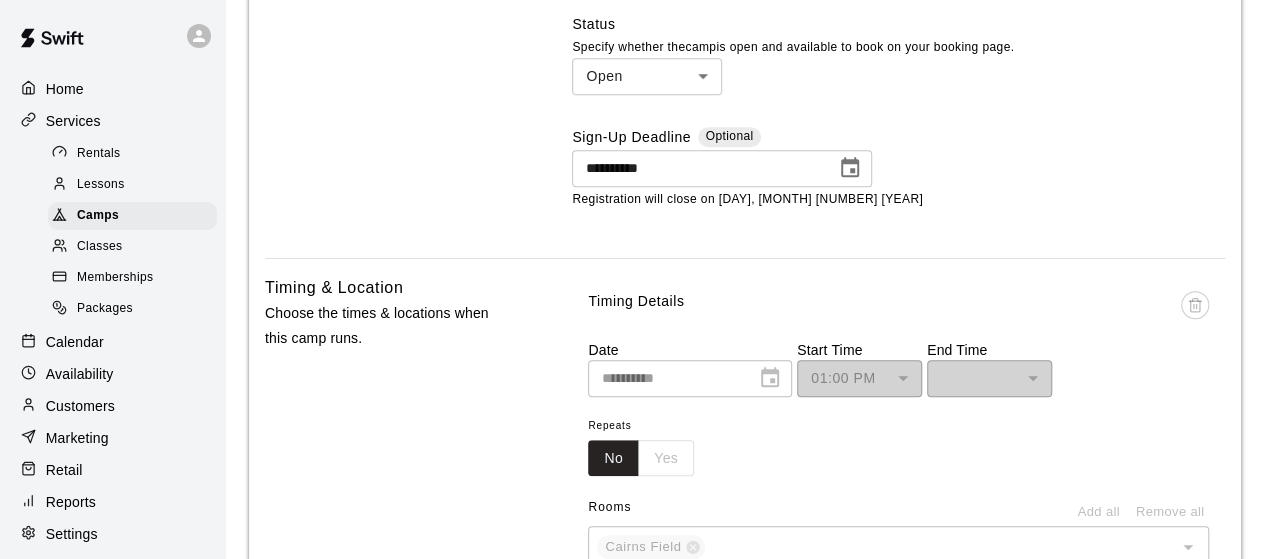 scroll, scrollTop: 767, scrollLeft: 0, axis: vertical 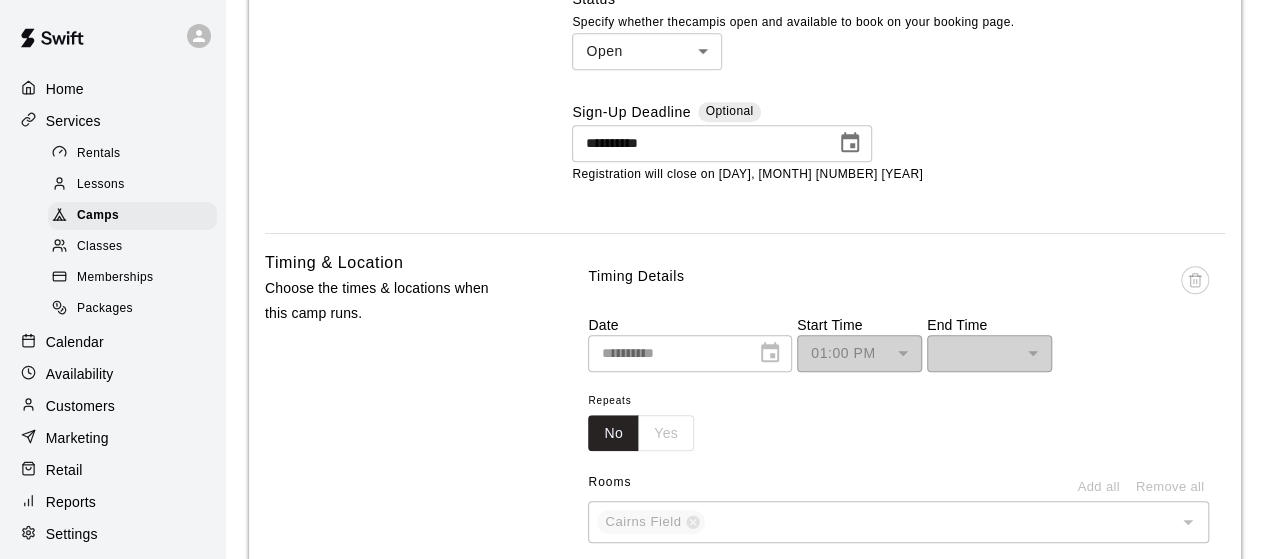 click 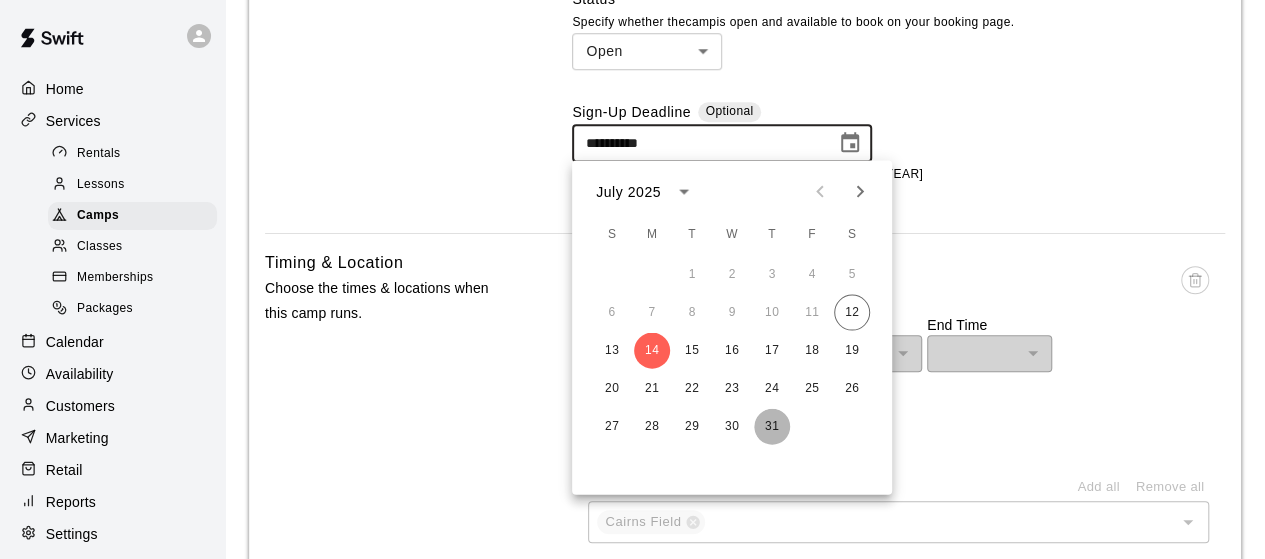 click on "31" at bounding box center [772, 426] 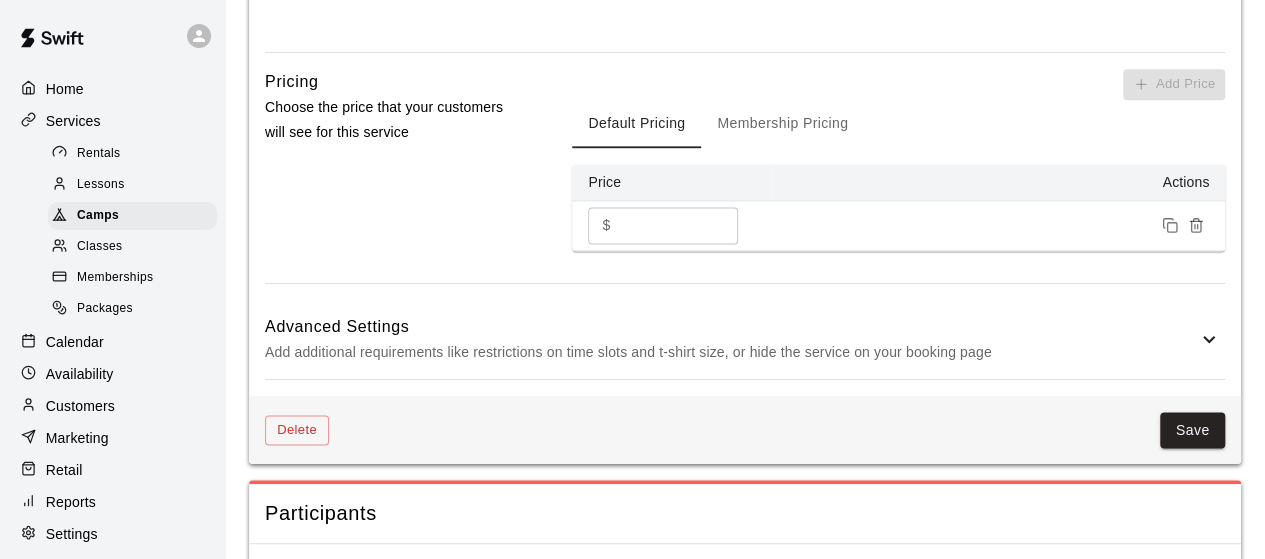 scroll, scrollTop: 1320, scrollLeft: 0, axis: vertical 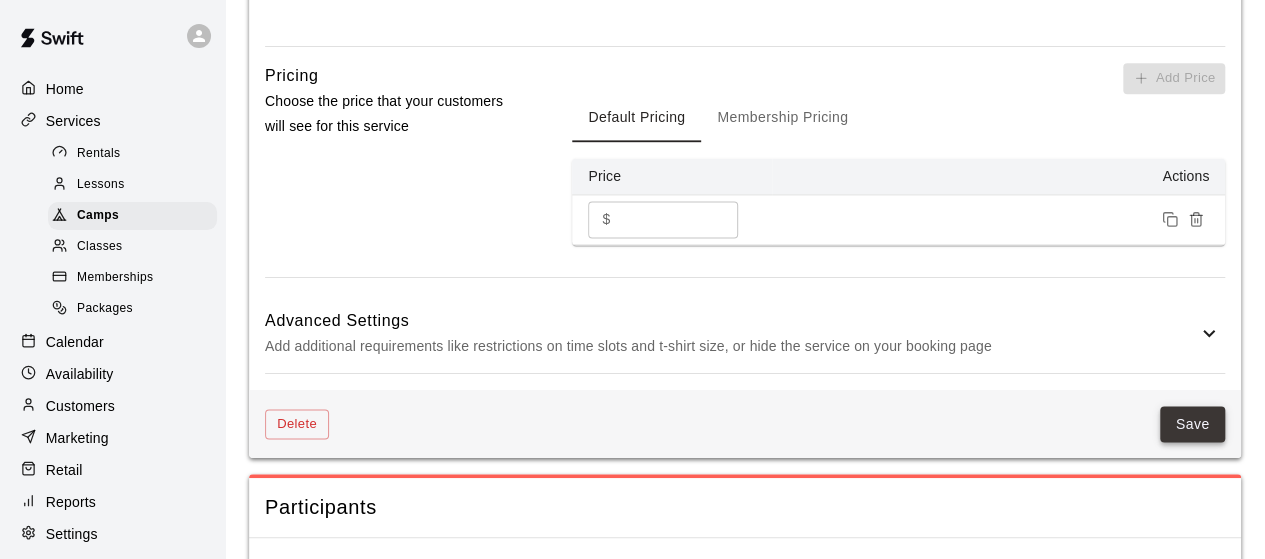 click on "Save" at bounding box center [1193, 424] 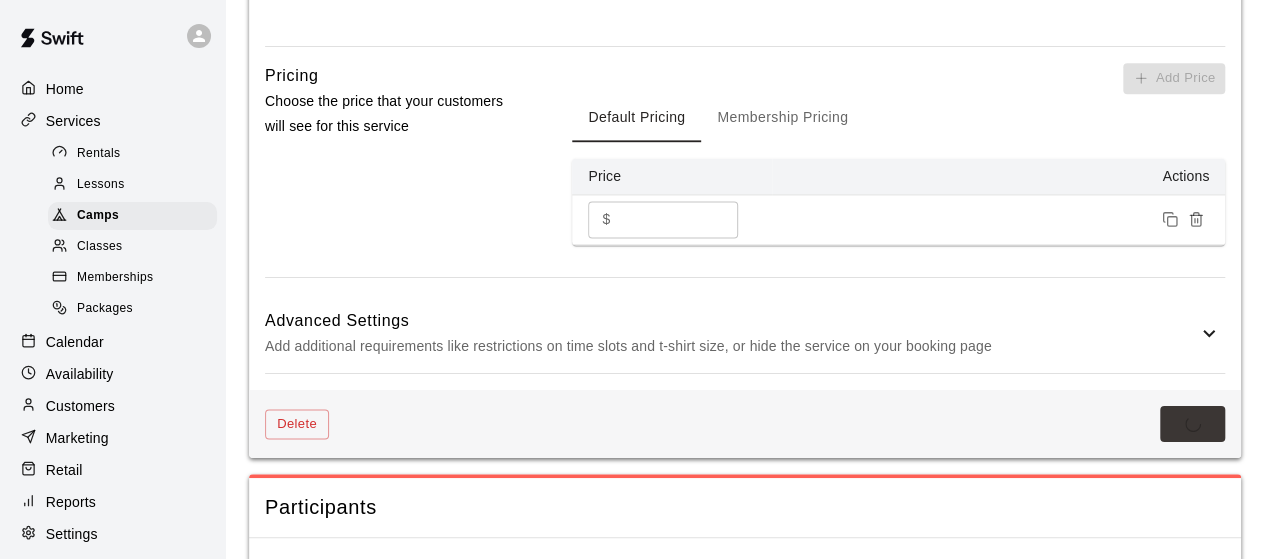 scroll, scrollTop: 0, scrollLeft: 0, axis: both 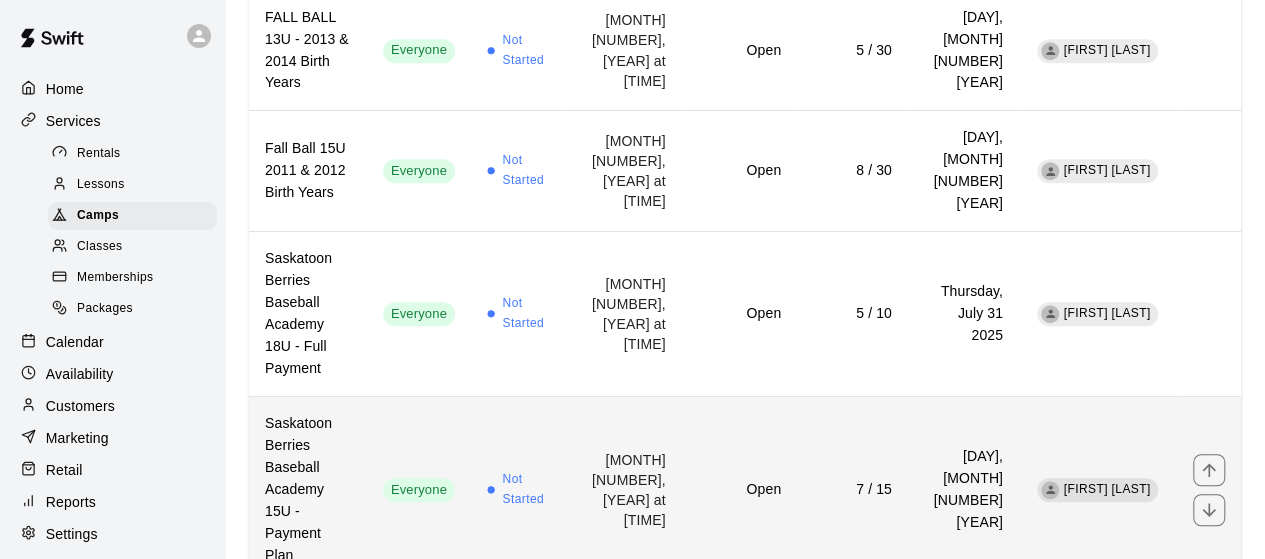 click on "7 / 15" at bounding box center [852, 490] 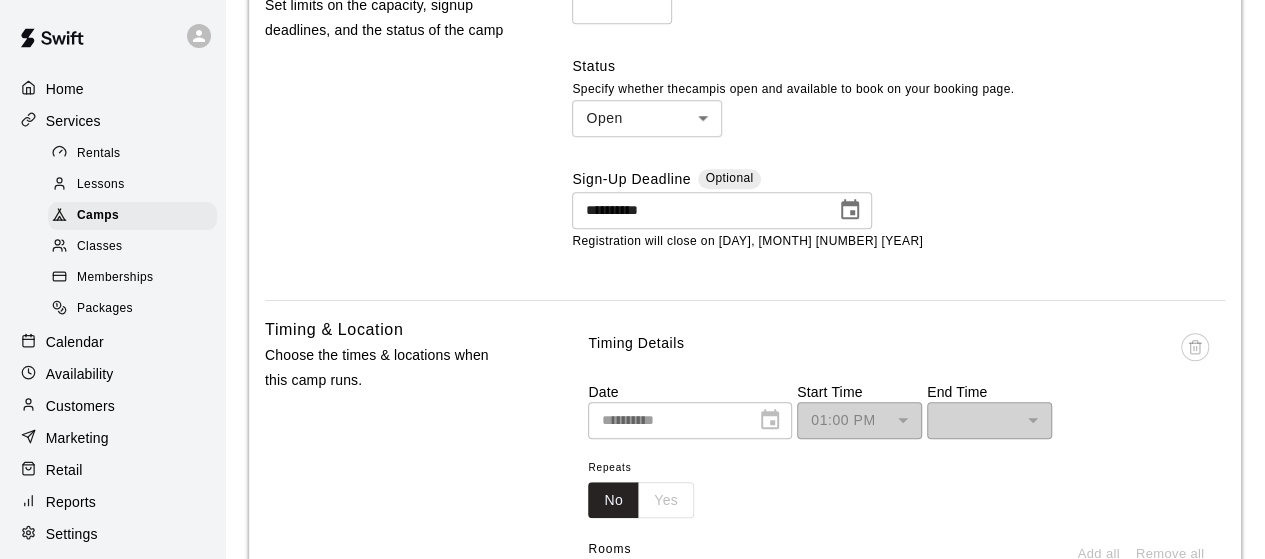 scroll, scrollTop: 739, scrollLeft: 0, axis: vertical 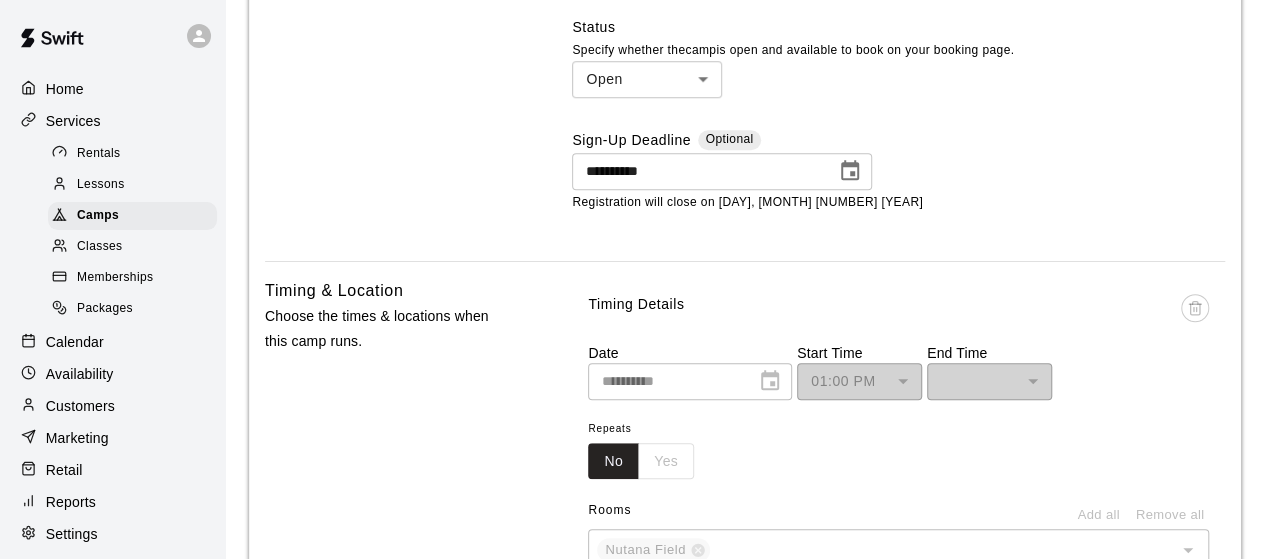 click 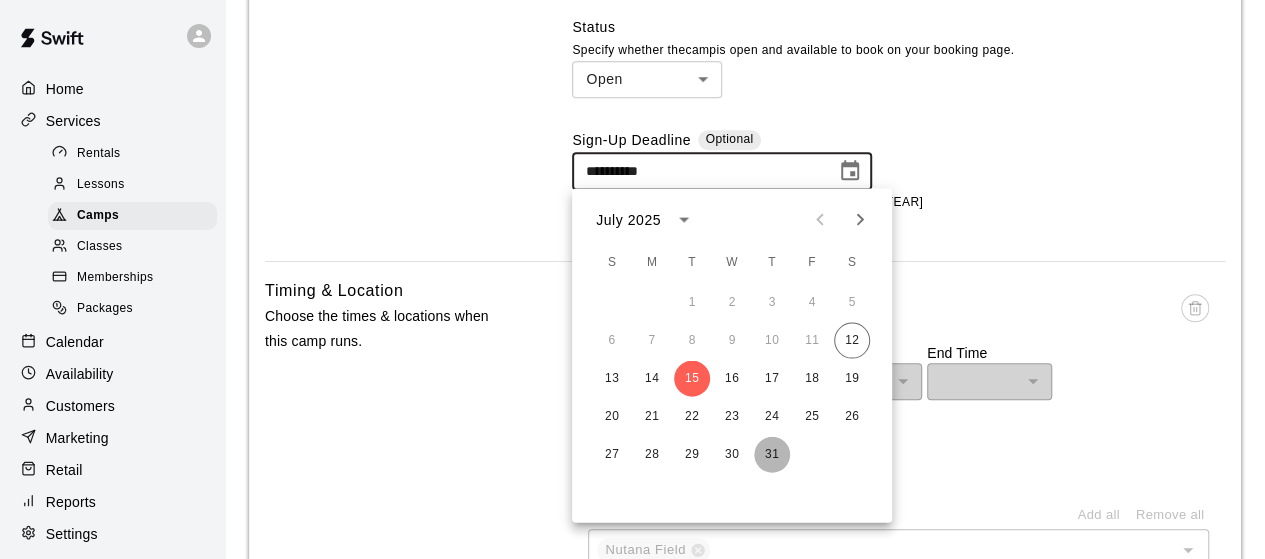 click on "31" at bounding box center (772, 454) 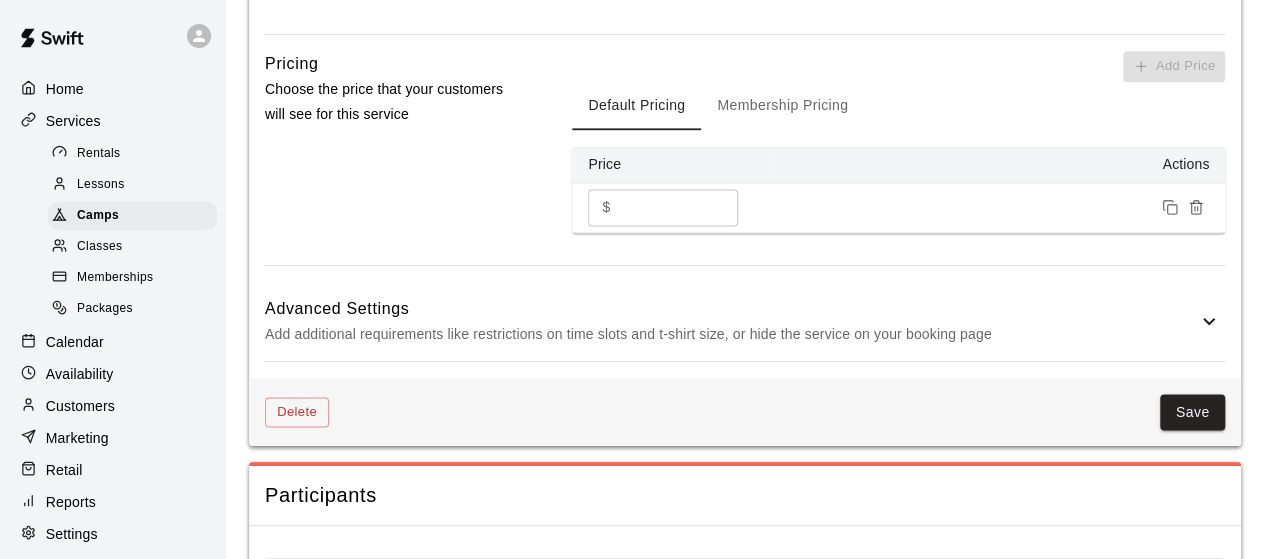 scroll, scrollTop: 1342, scrollLeft: 0, axis: vertical 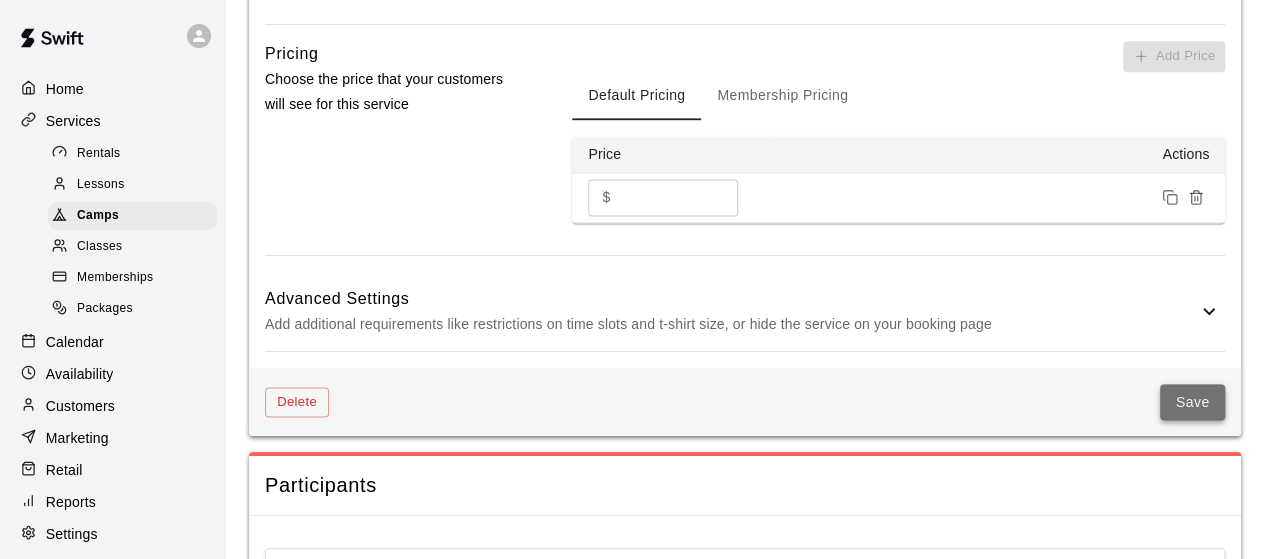 click on "Save" at bounding box center (1193, 402) 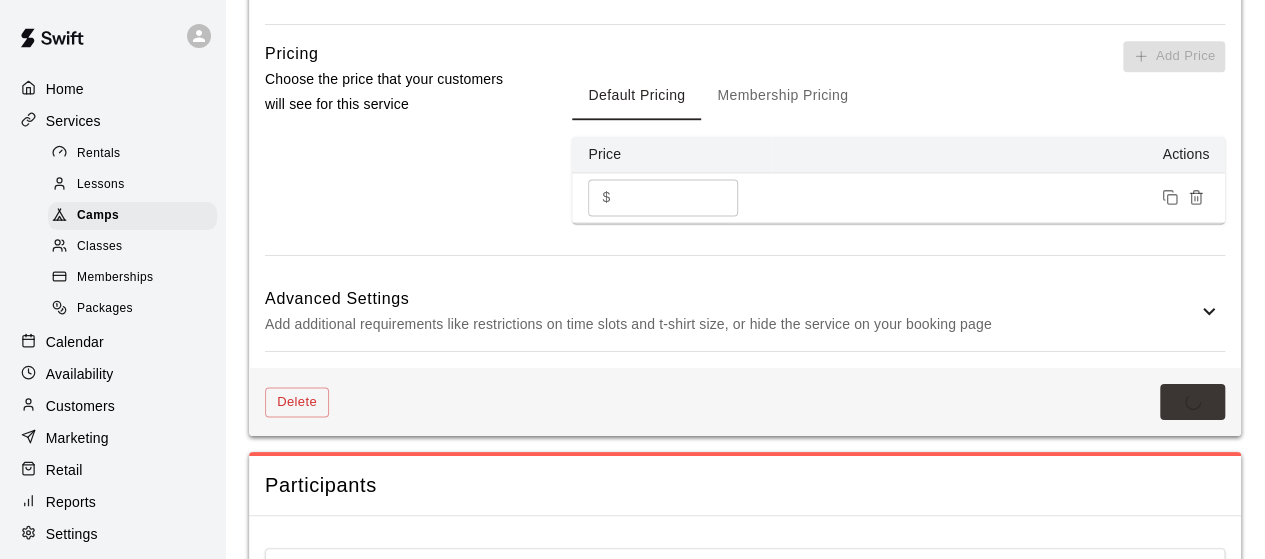 scroll, scrollTop: 0, scrollLeft: 0, axis: both 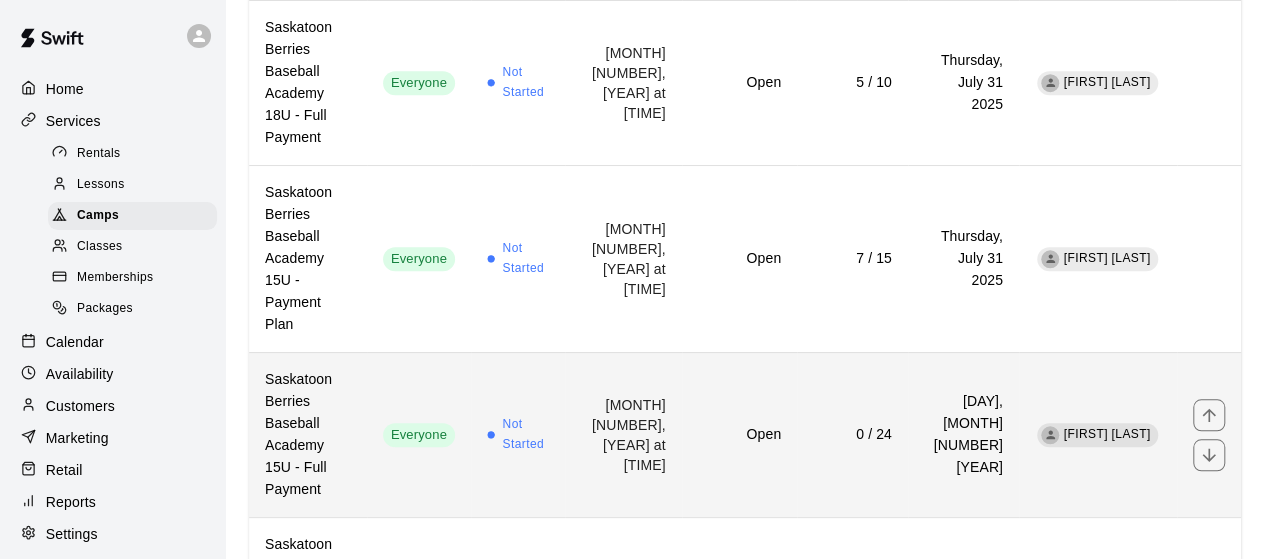 click on "Open" at bounding box center (739, 434) 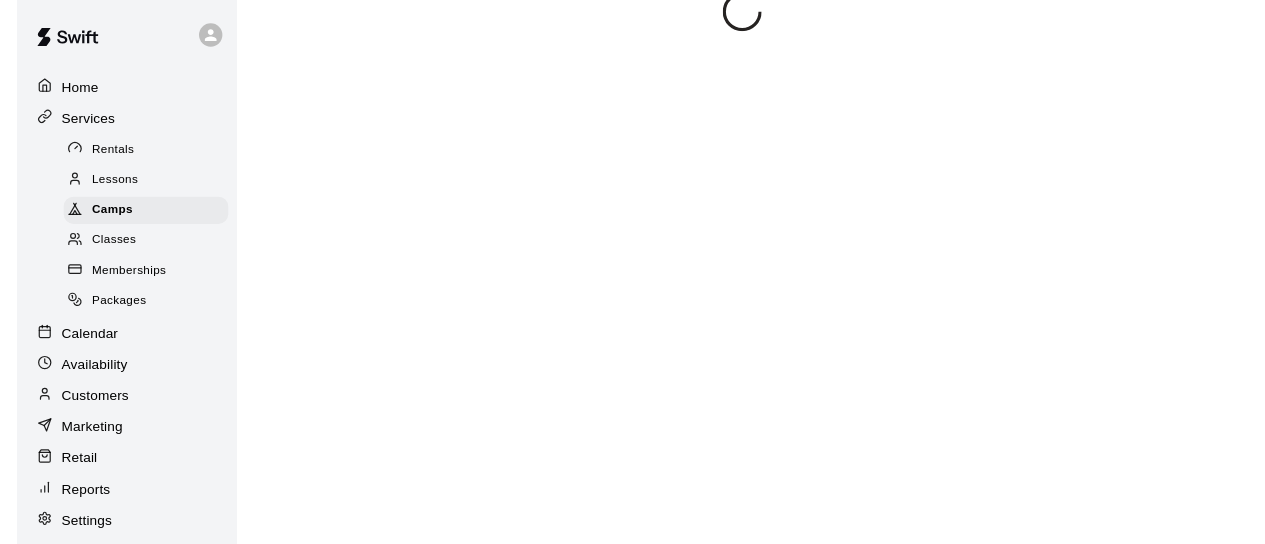 scroll, scrollTop: 0, scrollLeft: 0, axis: both 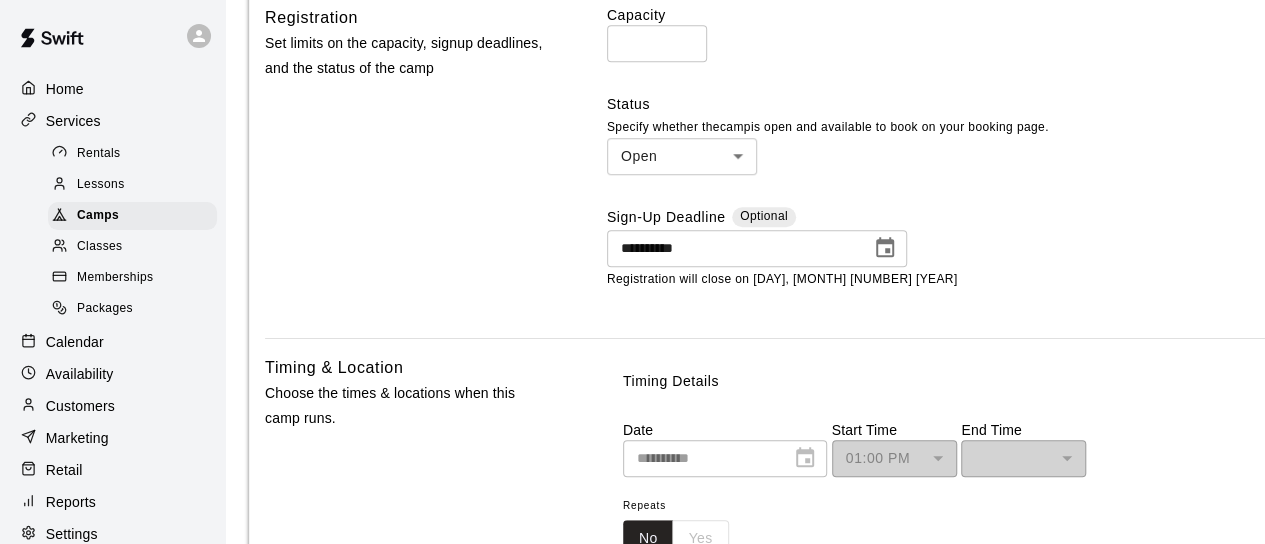click 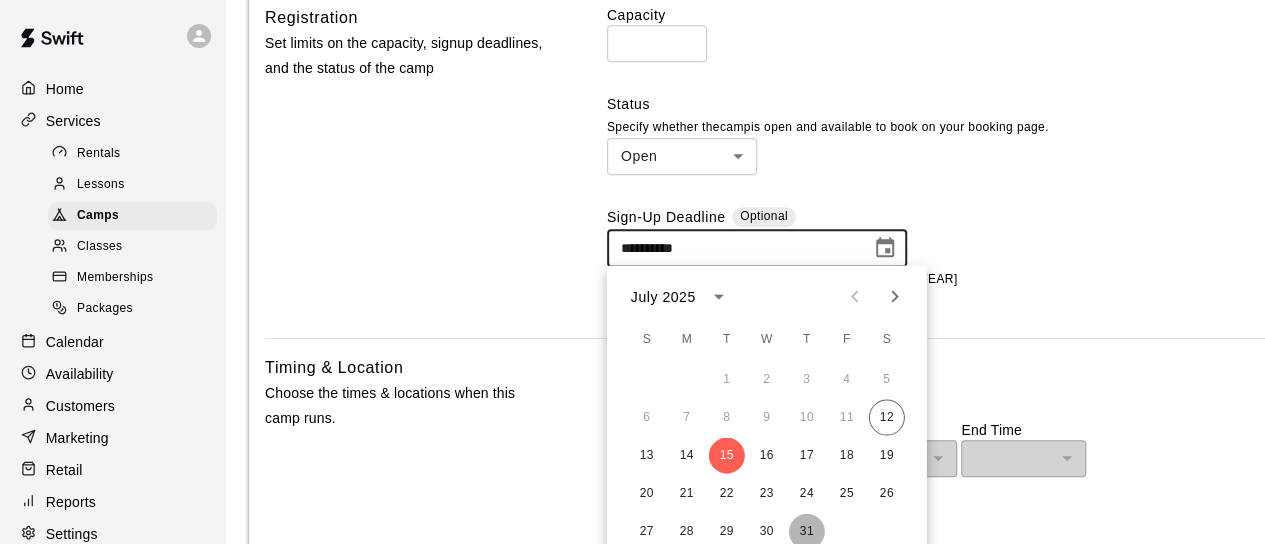 click on "31" at bounding box center [807, 531] 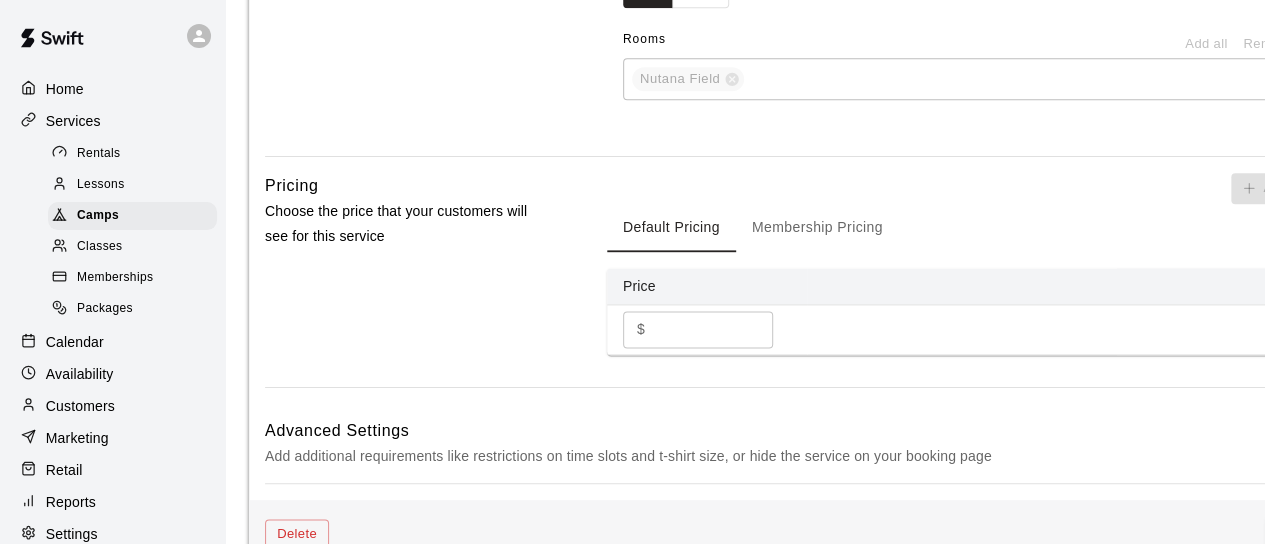 scroll, scrollTop: 1213, scrollLeft: 0, axis: vertical 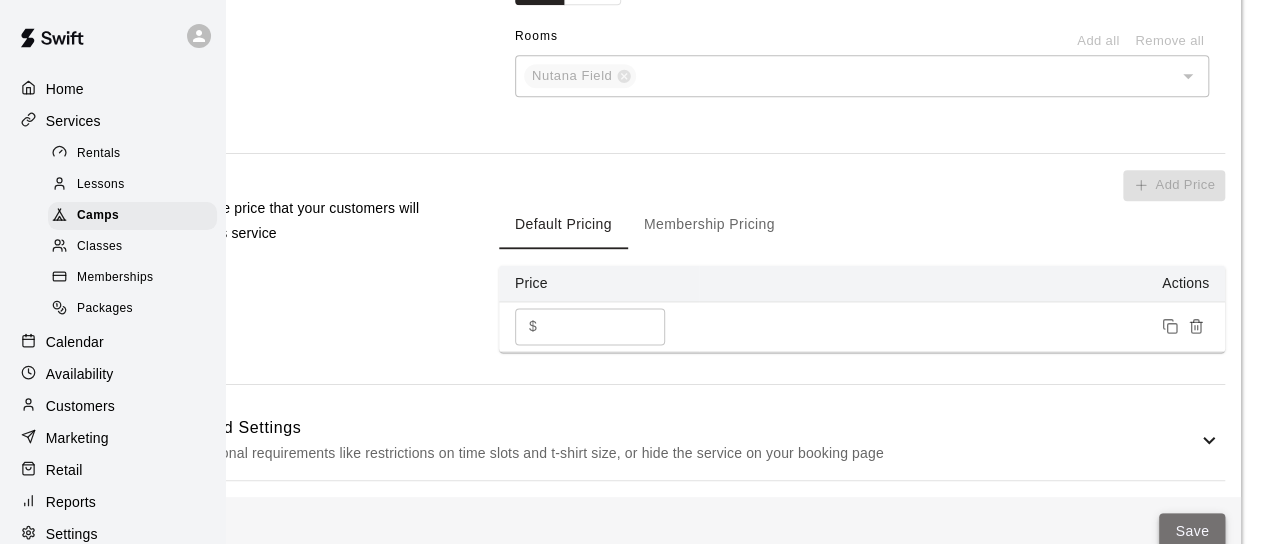 click on "Save" at bounding box center (1192, 531) 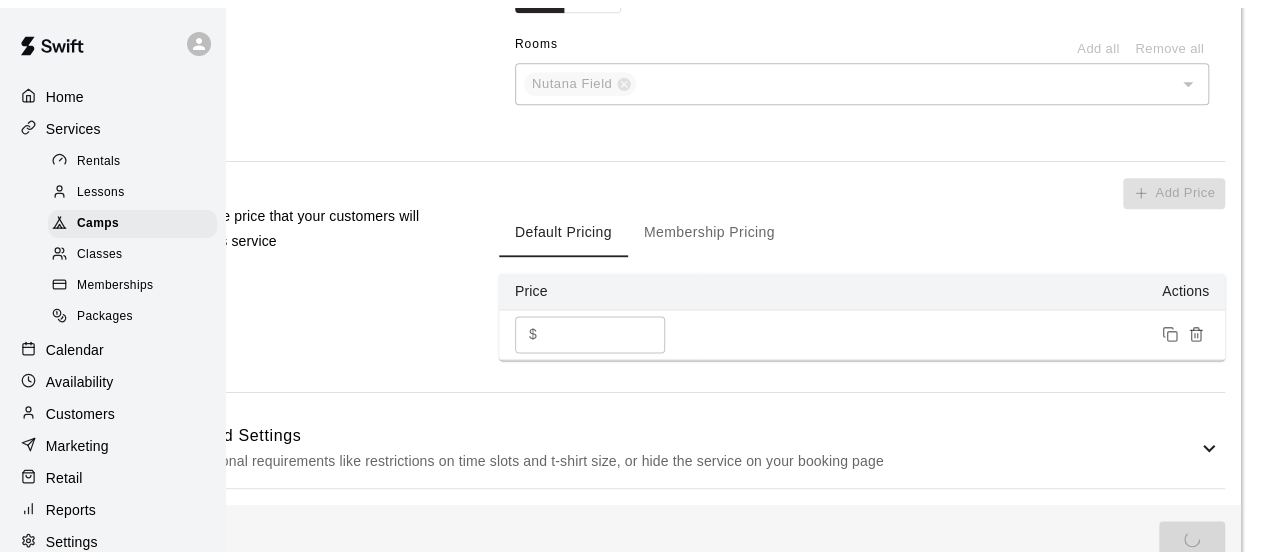 scroll, scrollTop: 0, scrollLeft: 0, axis: both 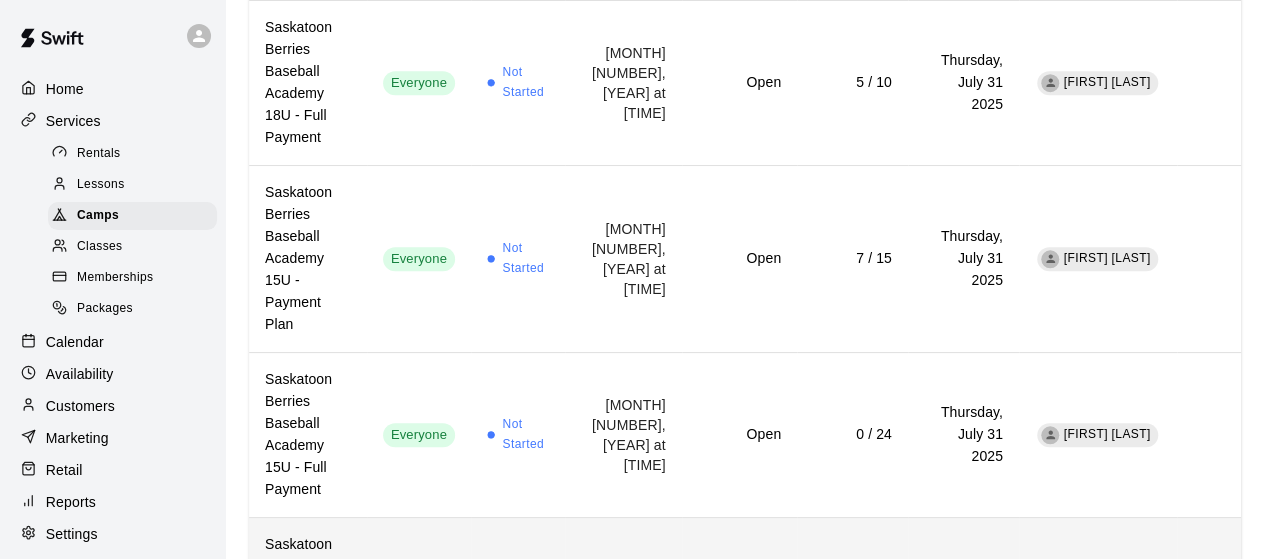 click on "[DAY], [MONTH] [NUMBER] [YEAR]" at bounding box center [963, 611] 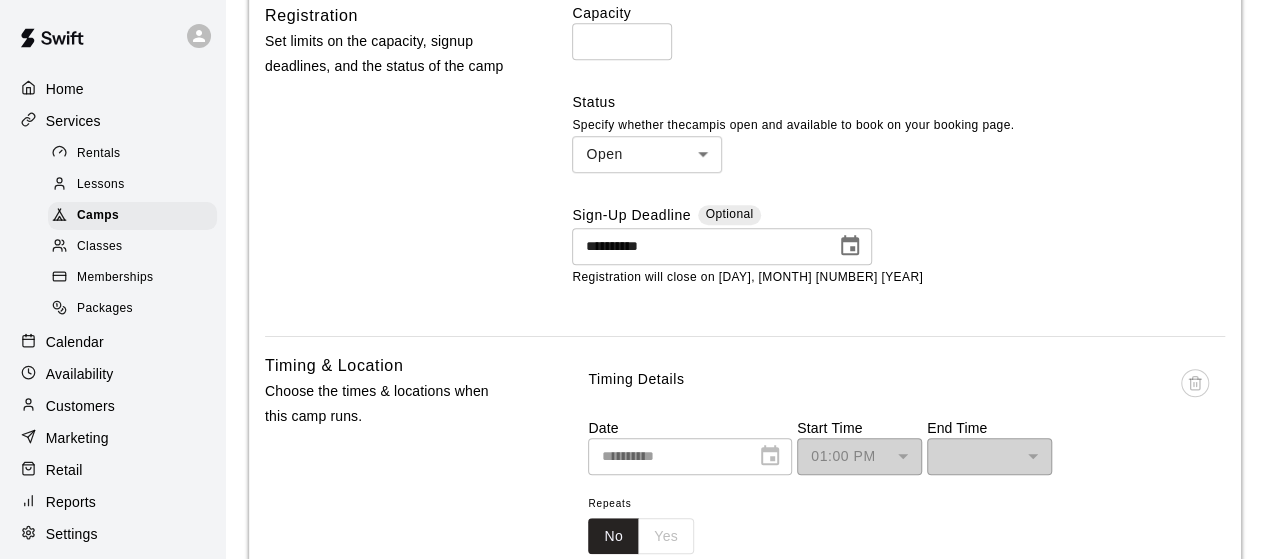 scroll, scrollTop: 660, scrollLeft: 0, axis: vertical 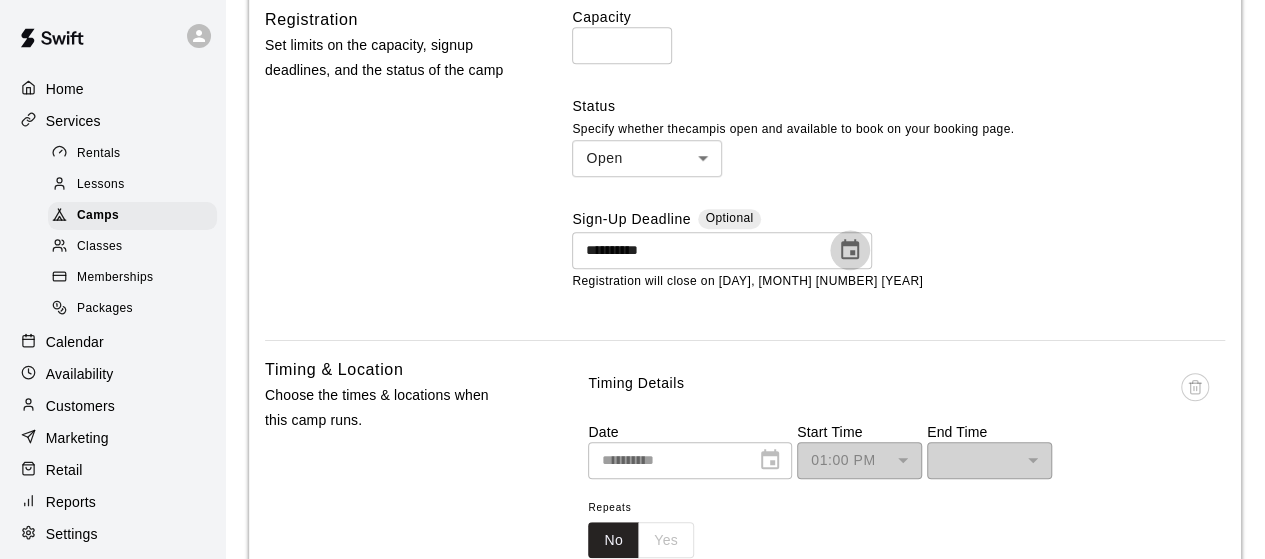 click 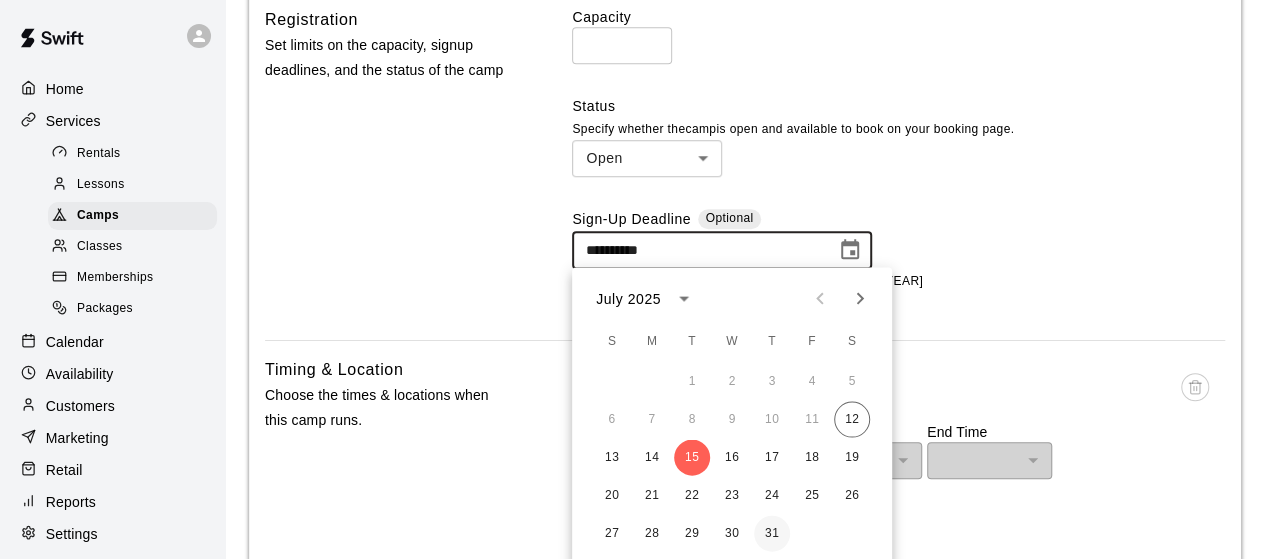 click on "31" at bounding box center [772, 533] 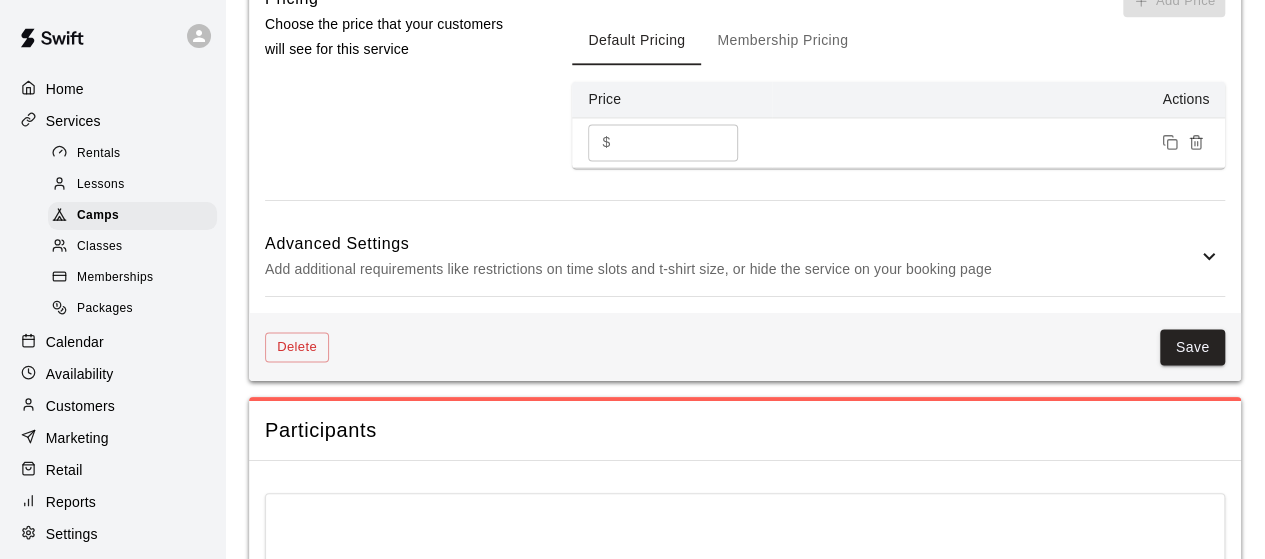 scroll, scrollTop: 1382, scrollLeft: 0, axis: vertical 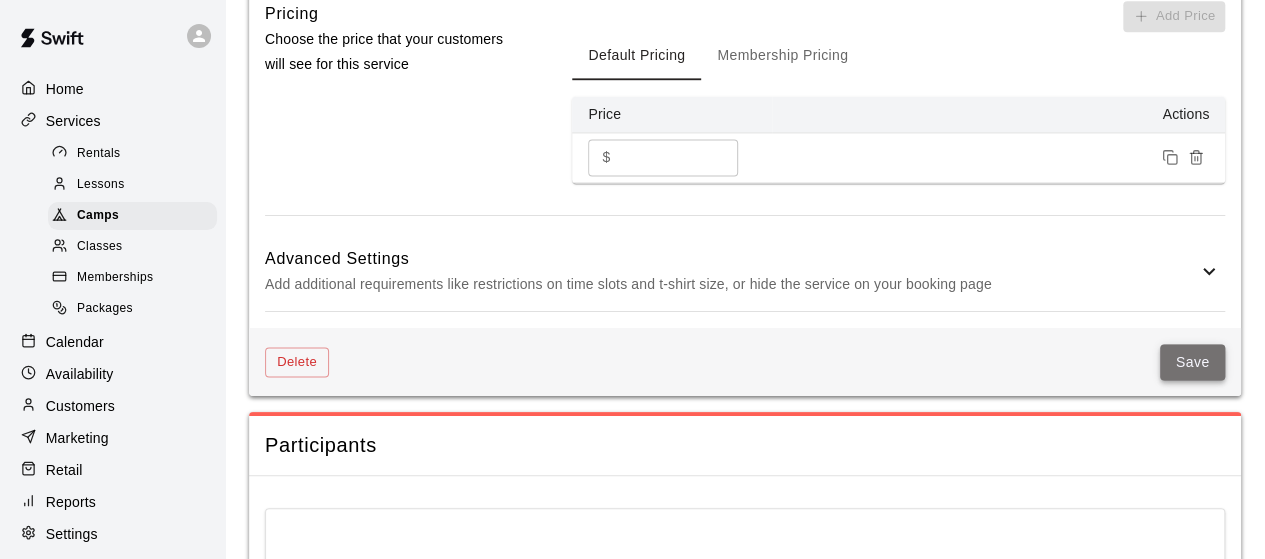 click on "Save" at bounding box center [1193, 362] 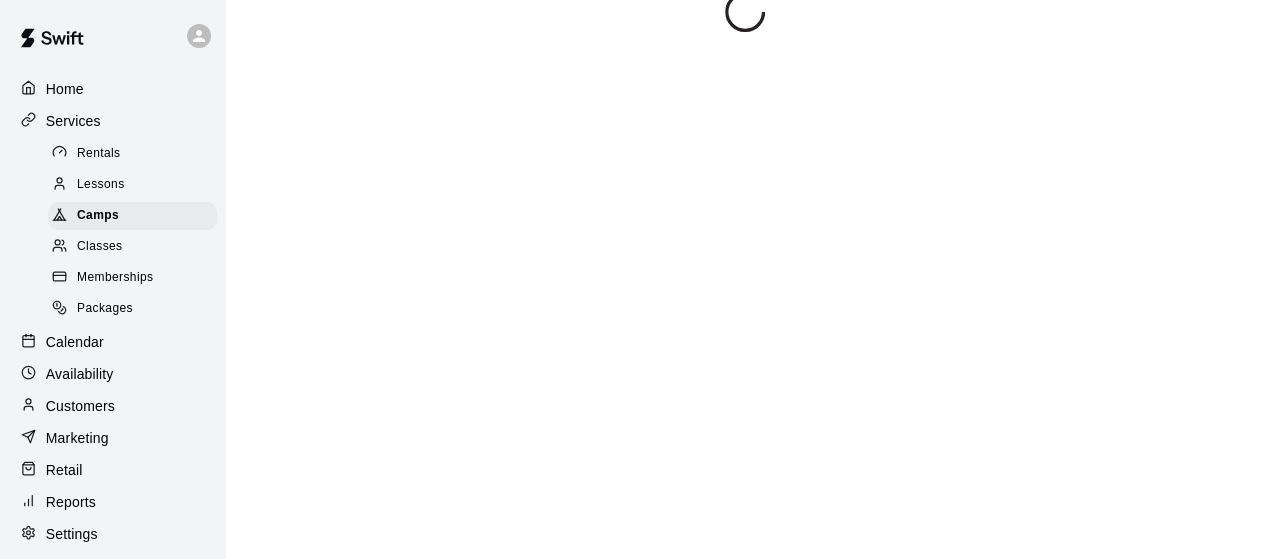 scroll, scrollTop: 0, scrollLeft: 0, axis: both 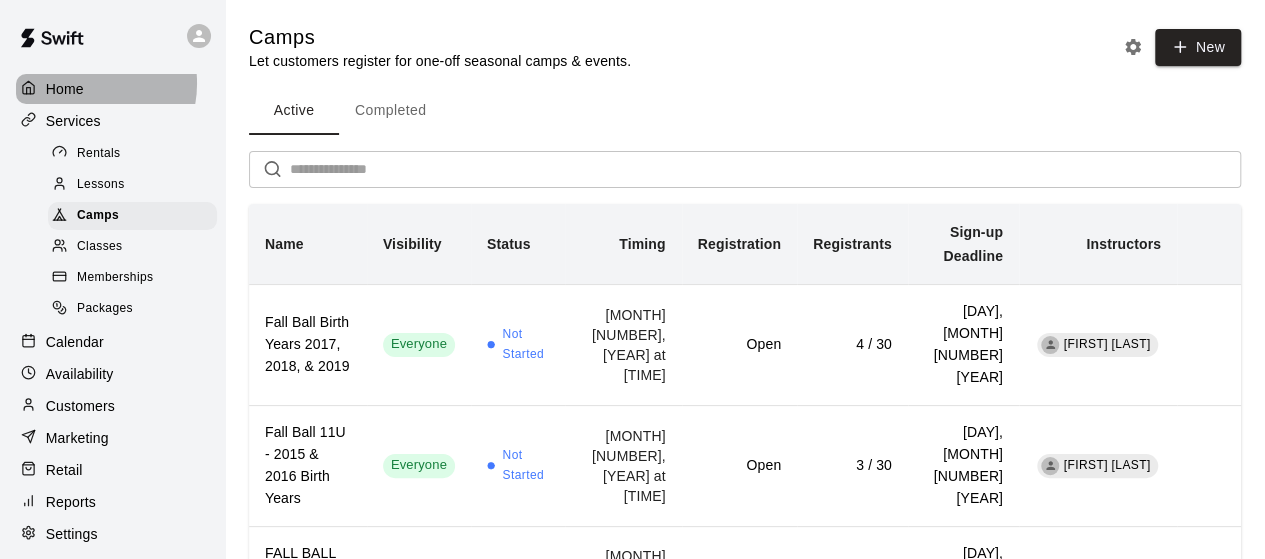 click on "Home" at bounding box center [112, 89] 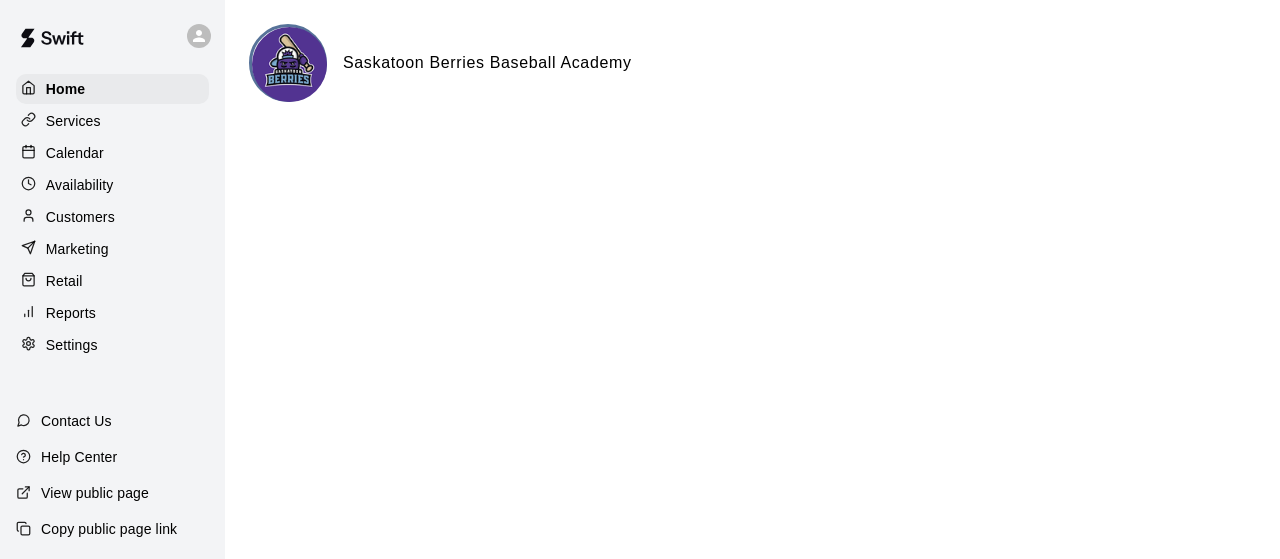 click on "Services" at bounding box center [73, 121] 